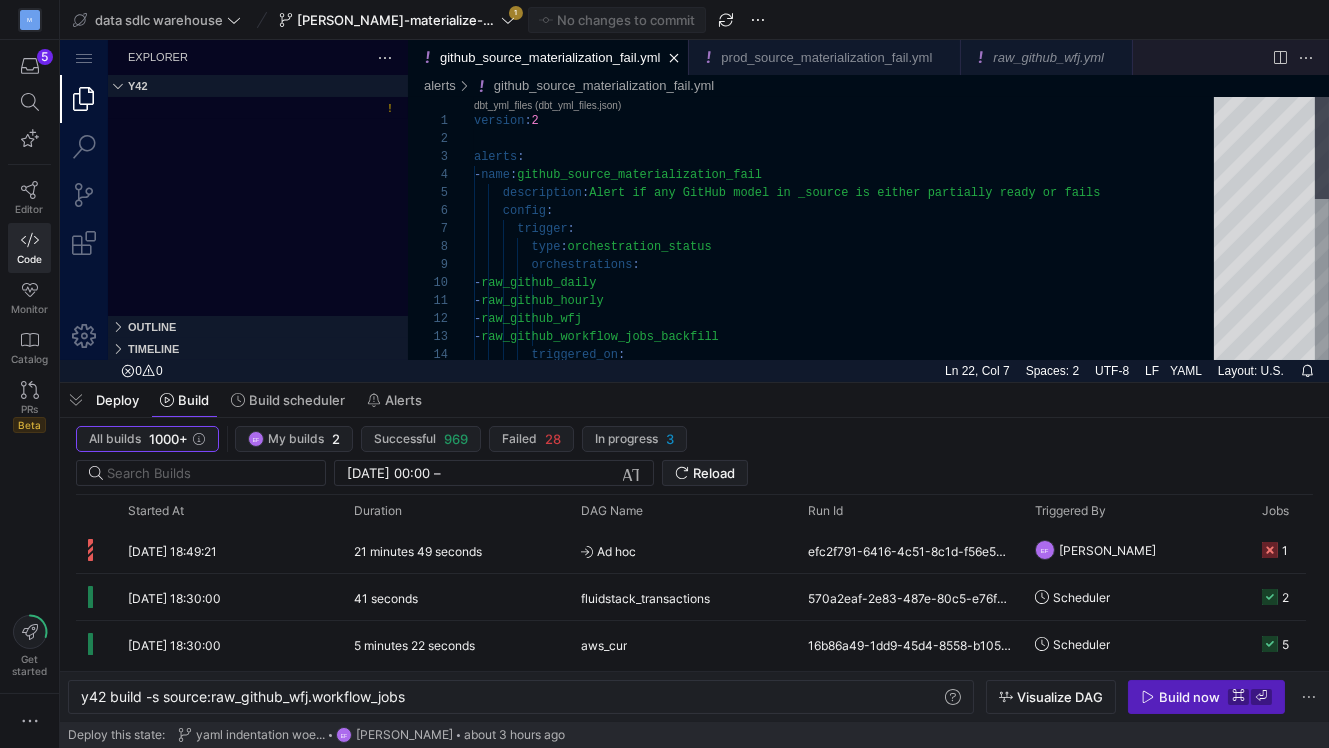 scroll, scrollTop: 0, scrollLeft: 0, axis: both 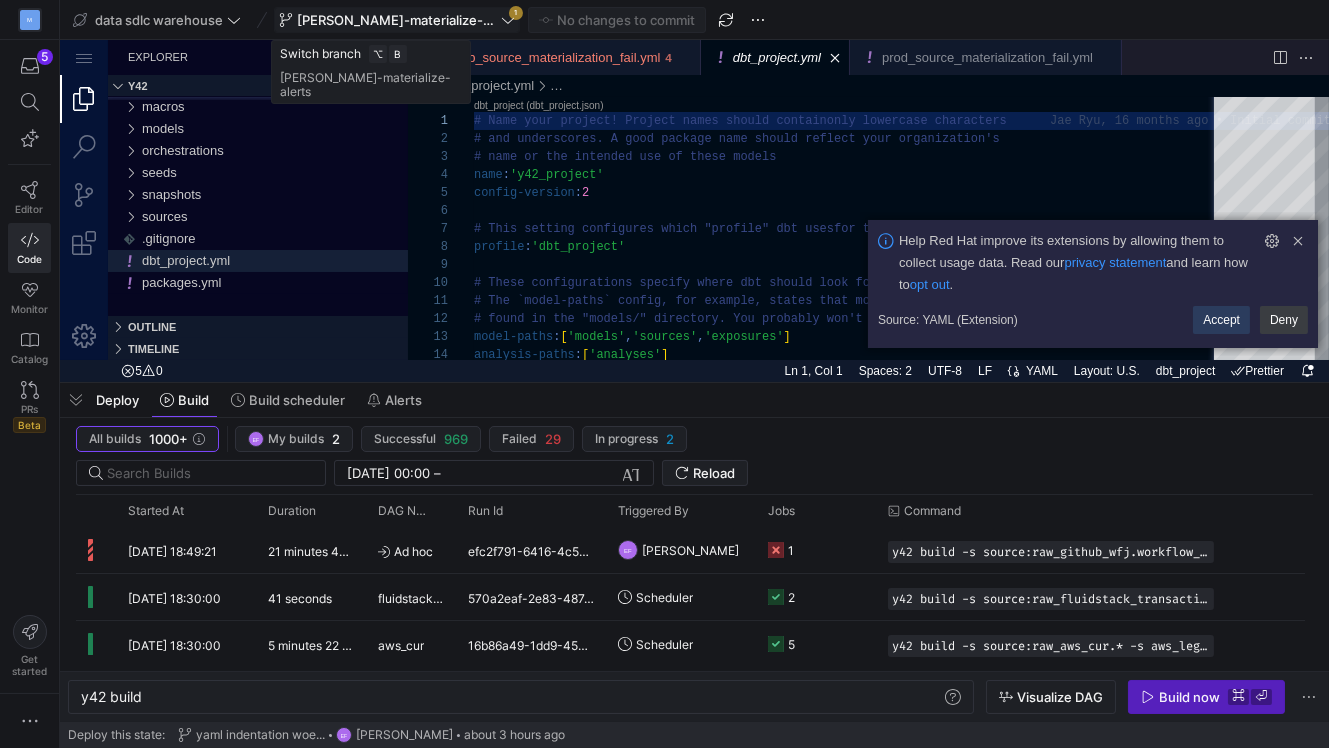 click 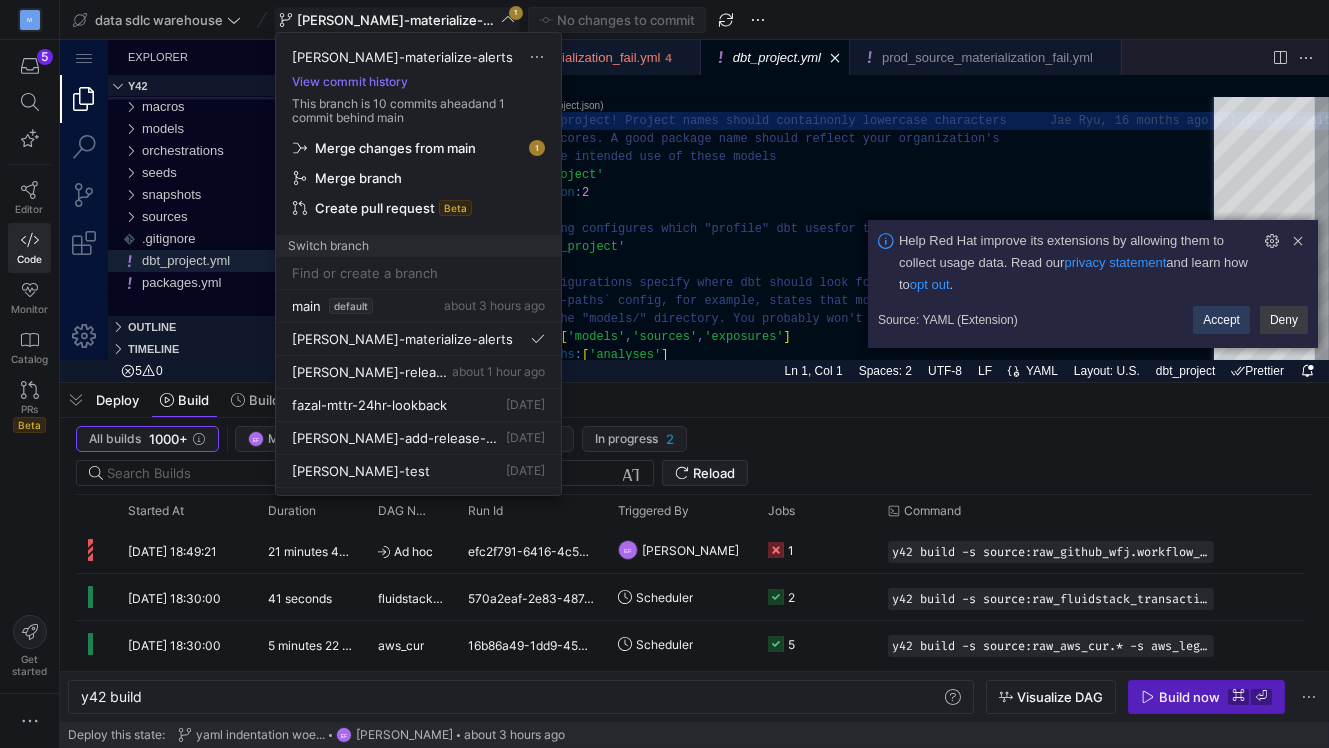 click on "Merge changes from main" at bounding box center [395, 148] 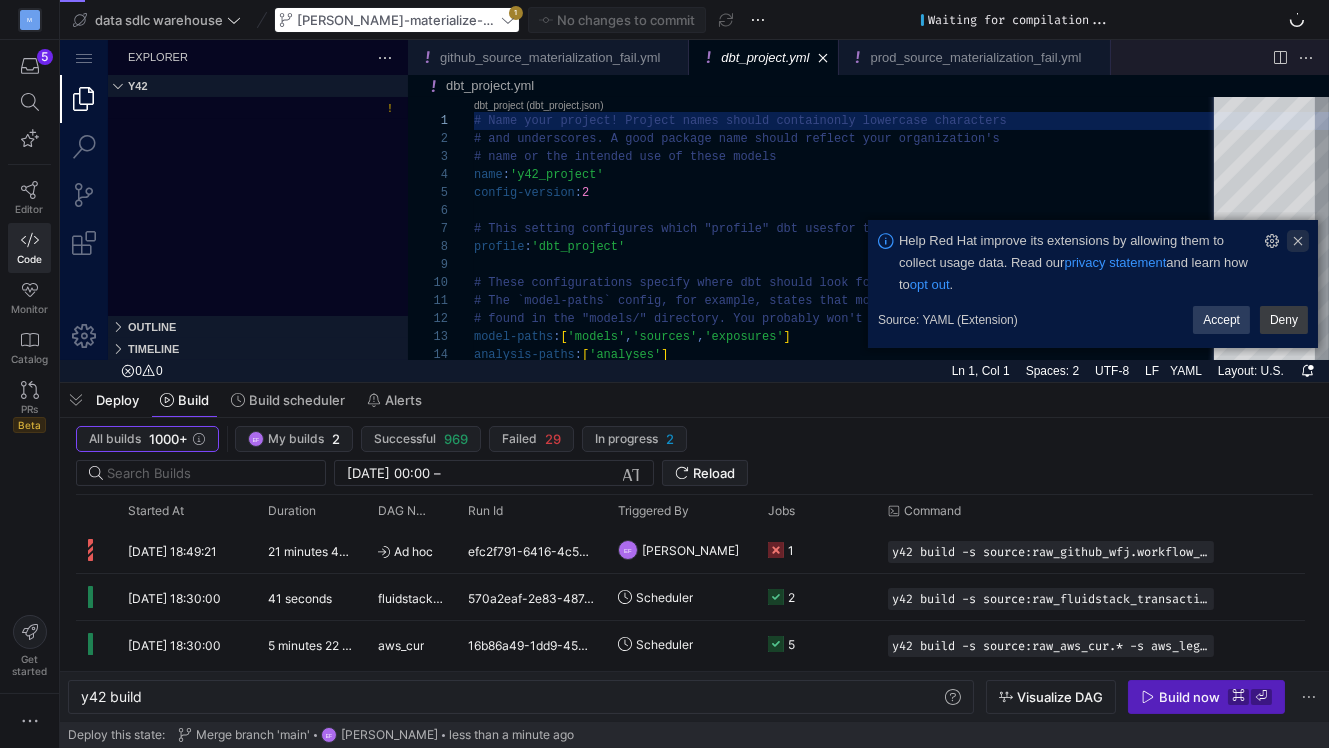 click at bounding box center [1298, 241] 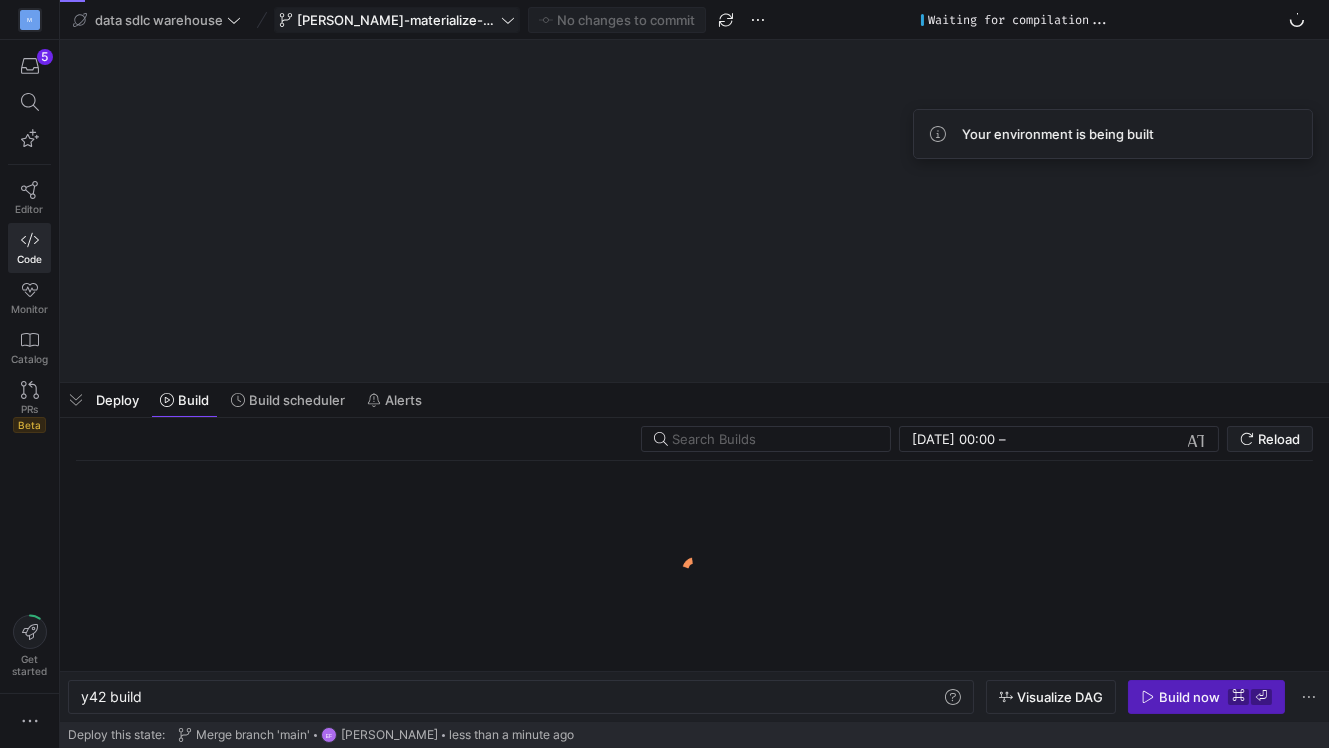 click 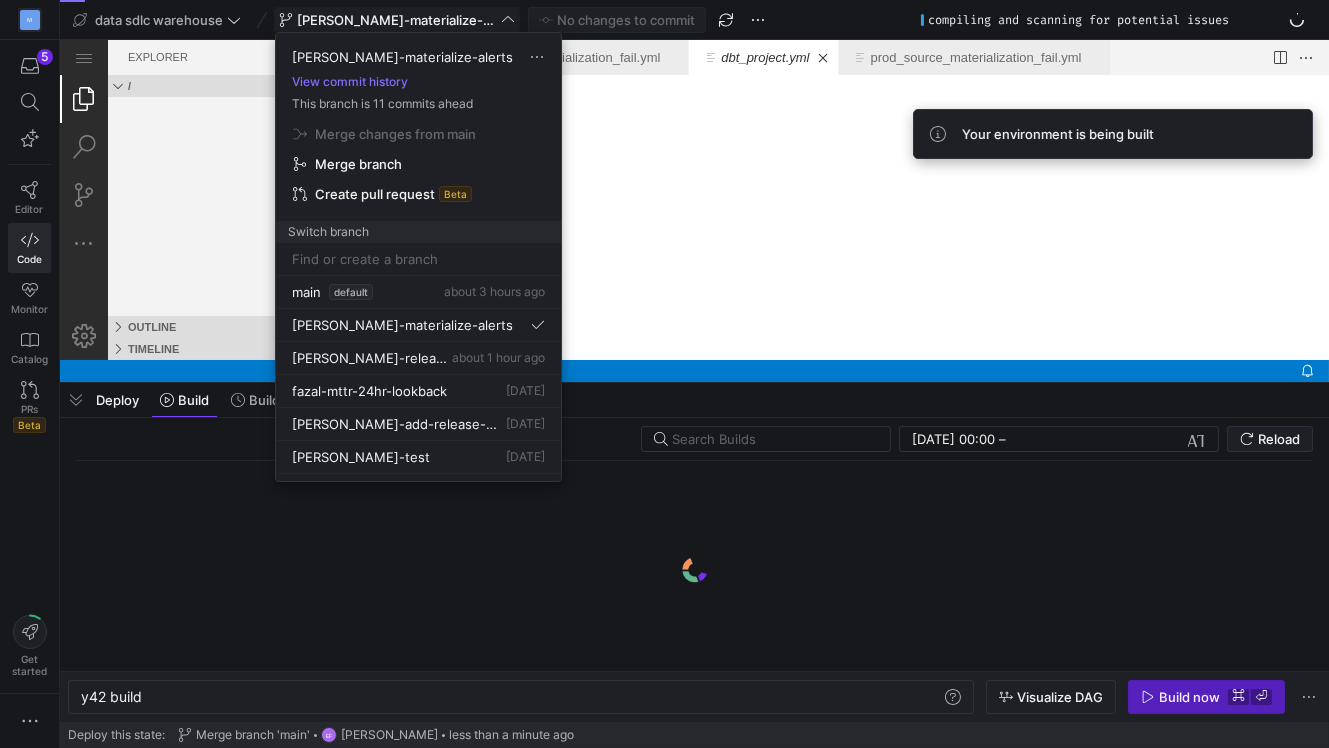 scroll, scrollTop: 0, scrollLeft: 0, axis: both 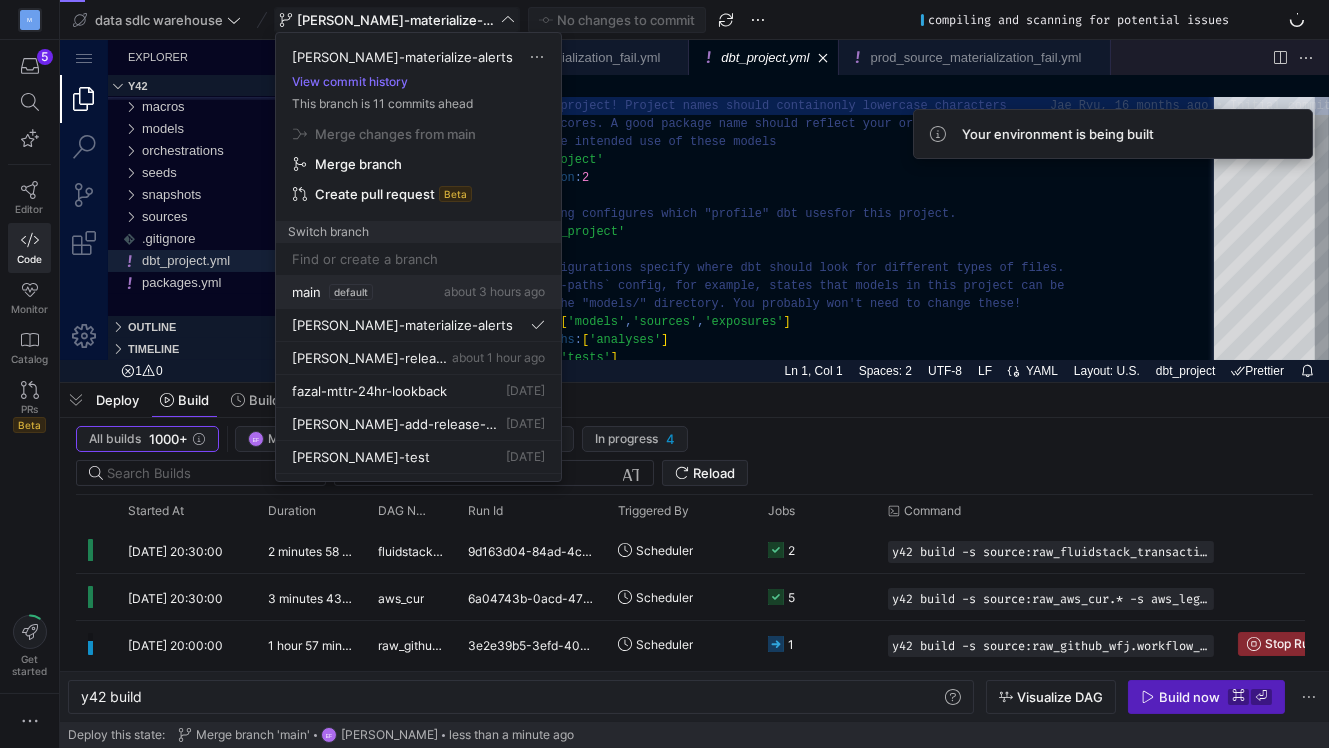 click on "main" at bounding box center (306, 292) 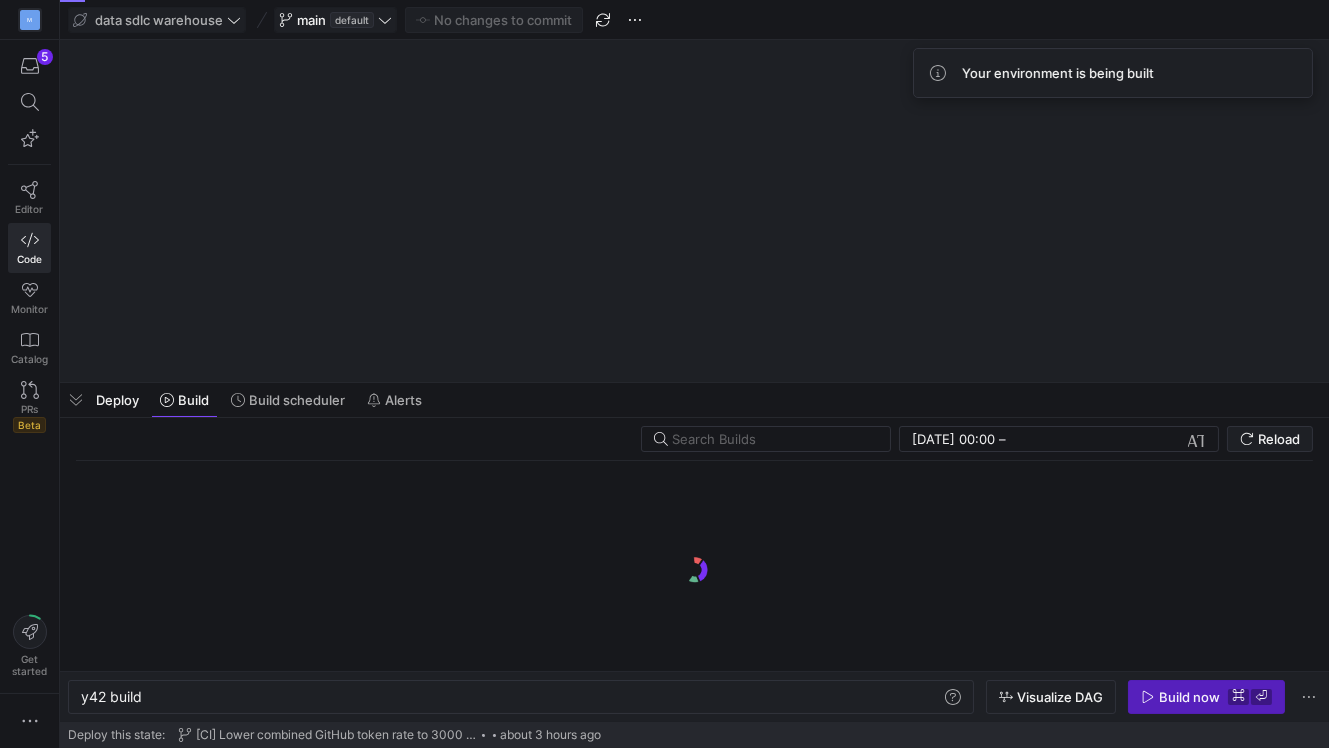 click 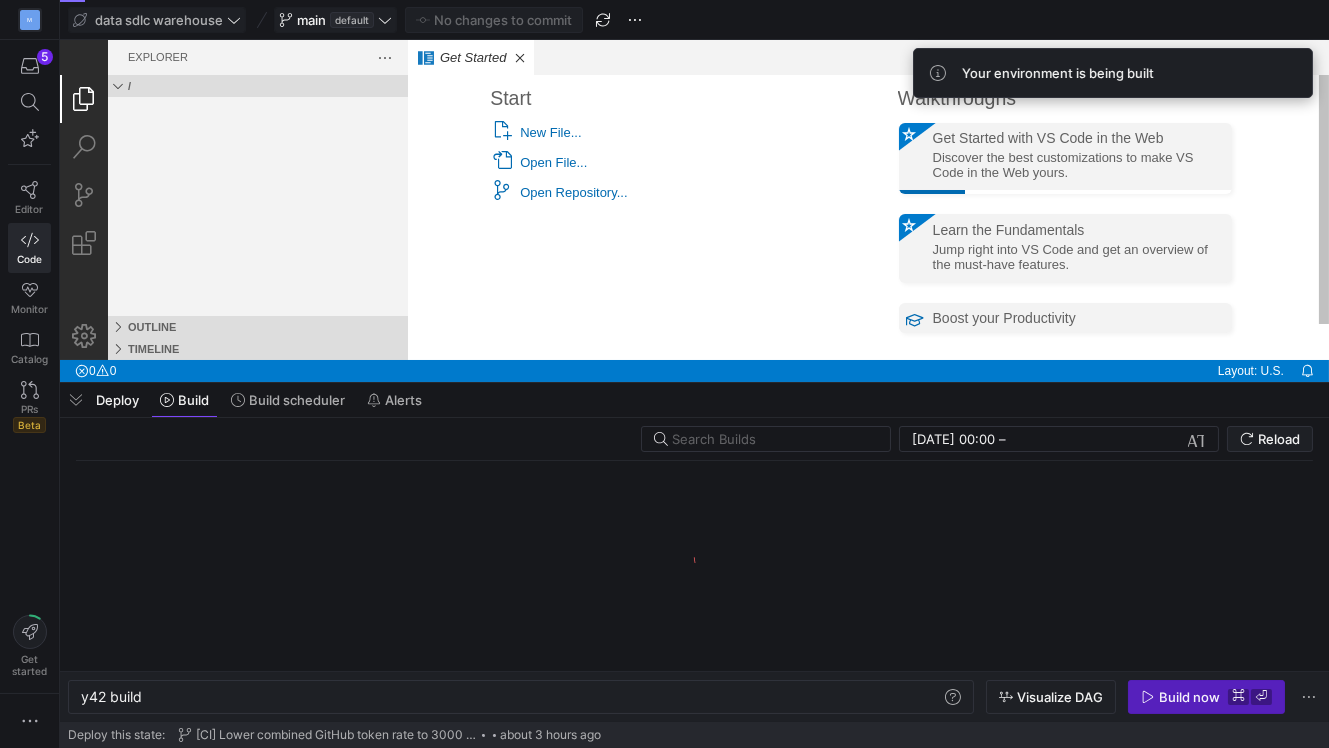scroll, scrollTop: 0, scrollLeft: 0, axis: both 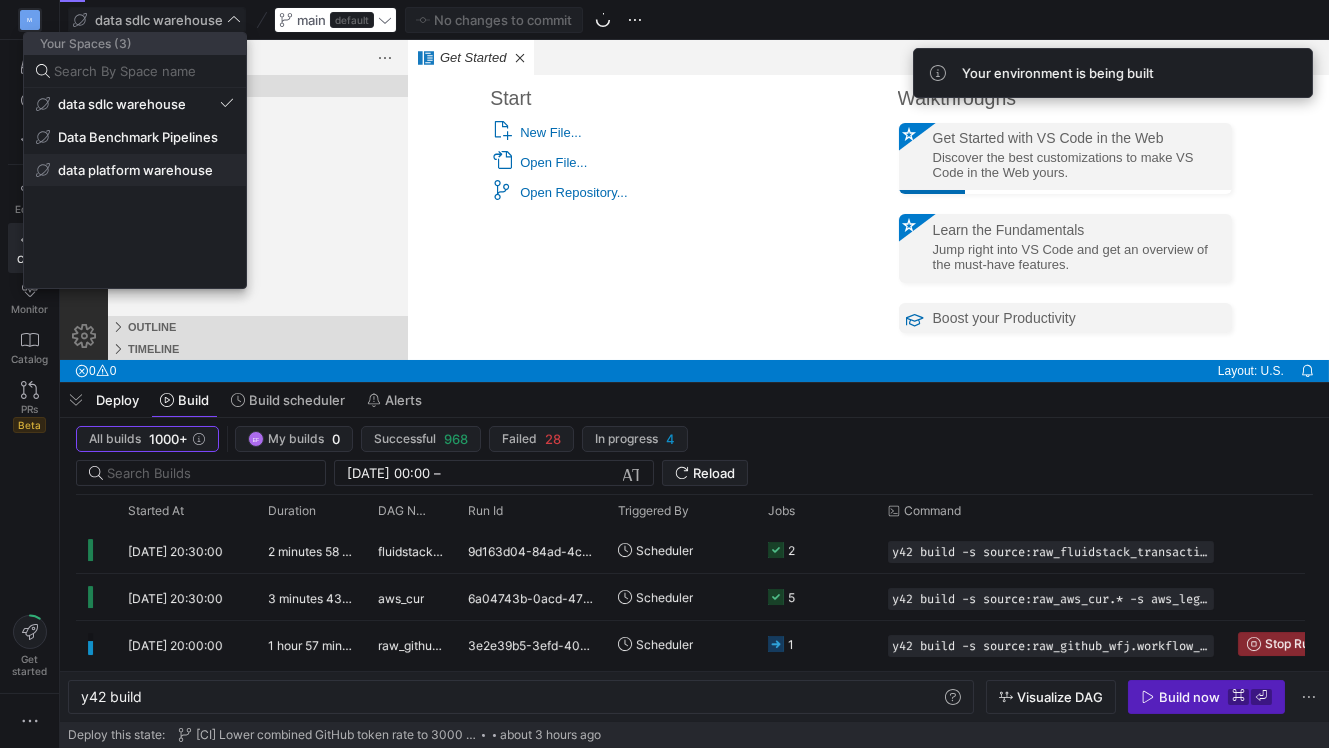 click on "data platform warehouse" at bounding box center (135, 170) 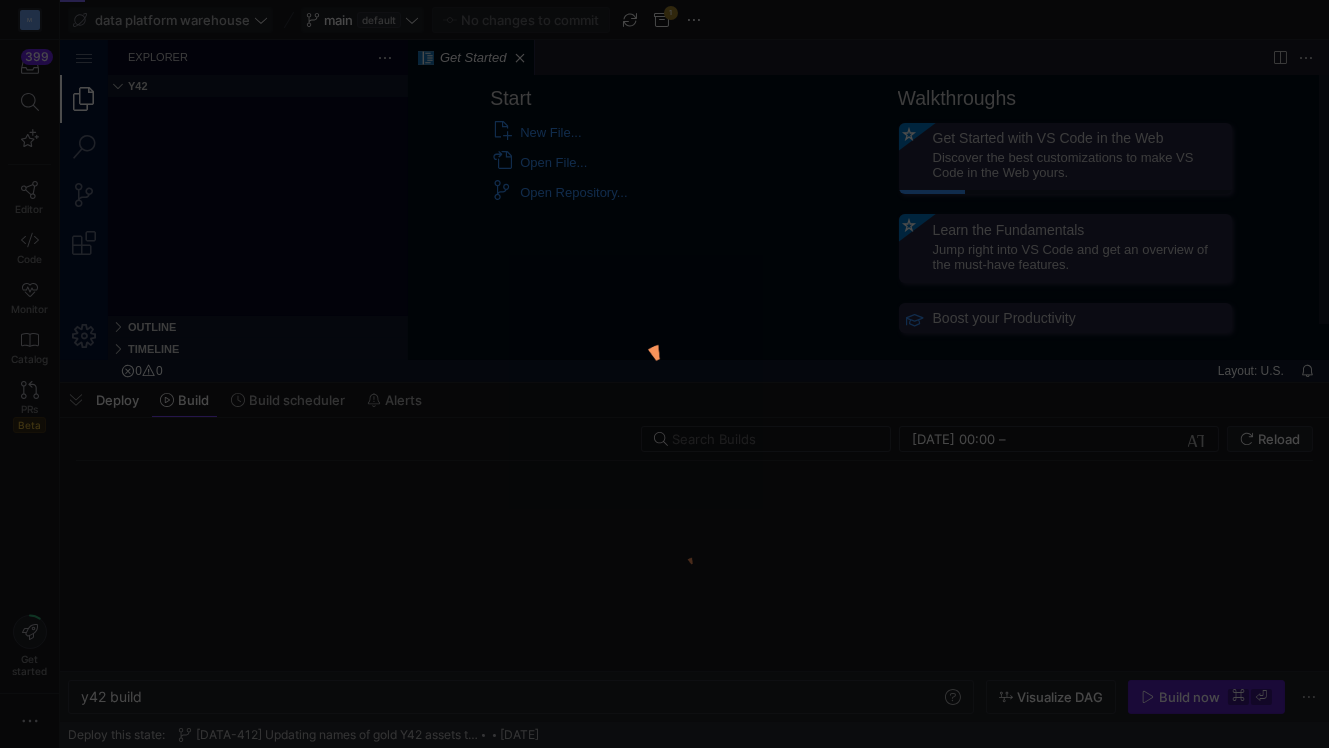 click at bounding box center (664, 374) 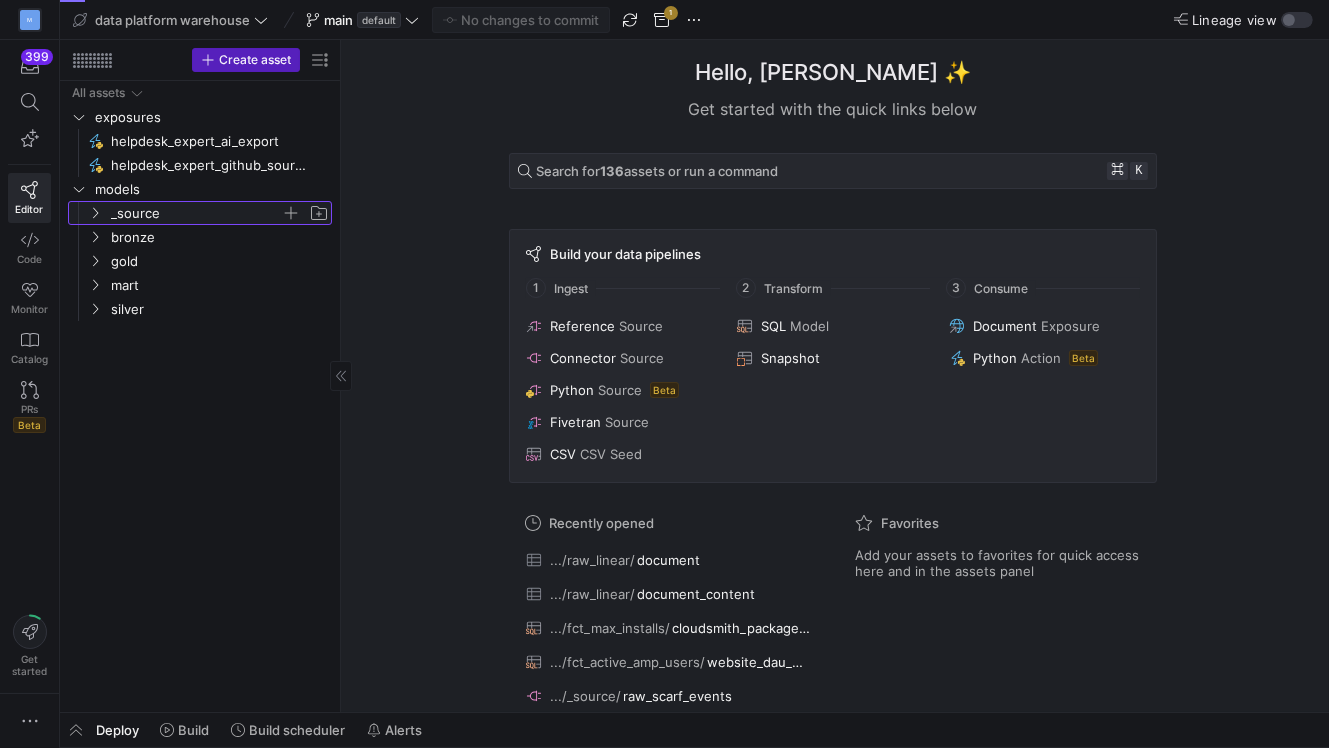 click 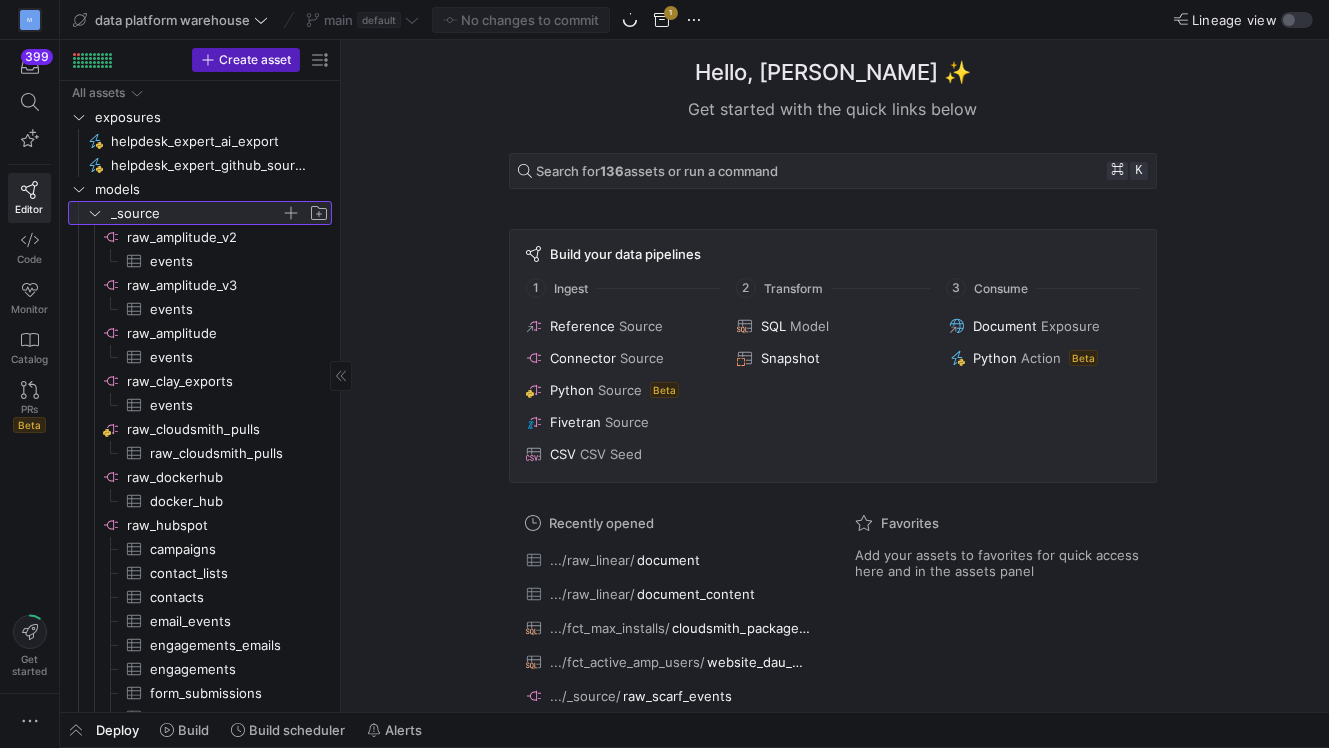 click 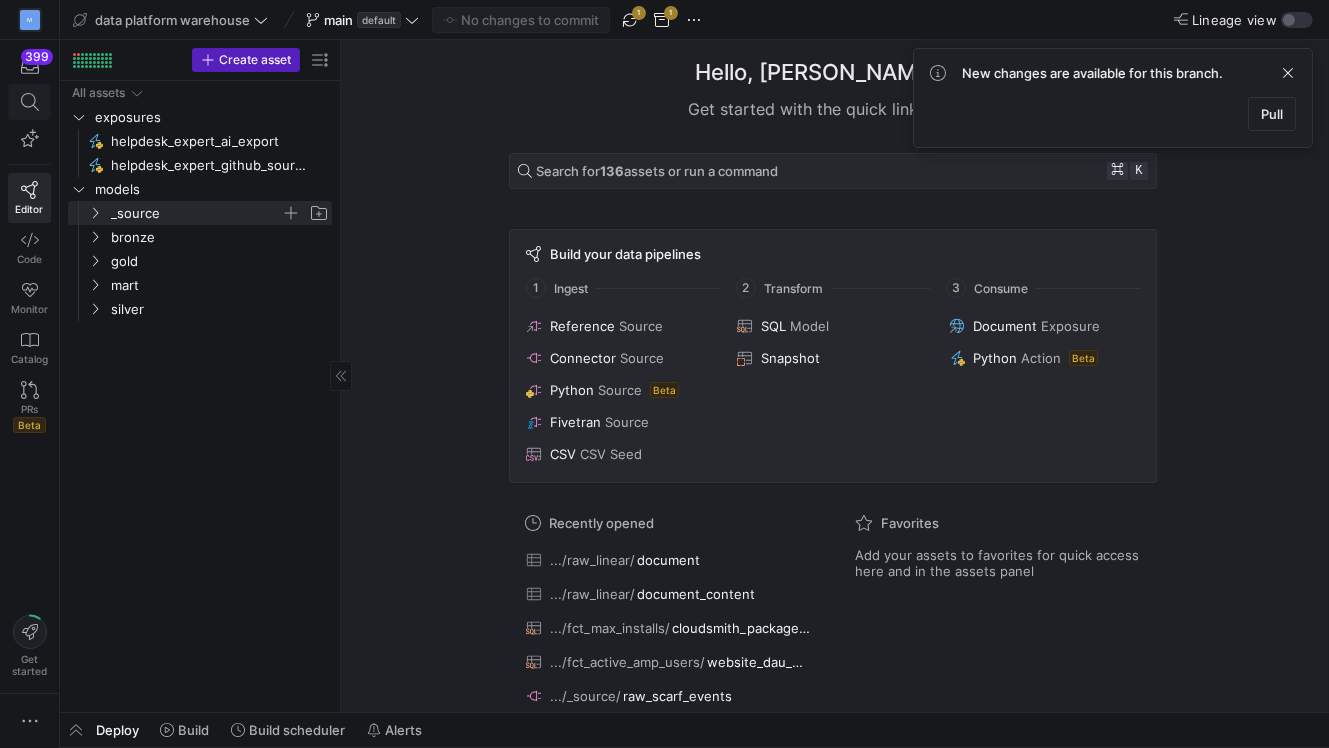 click 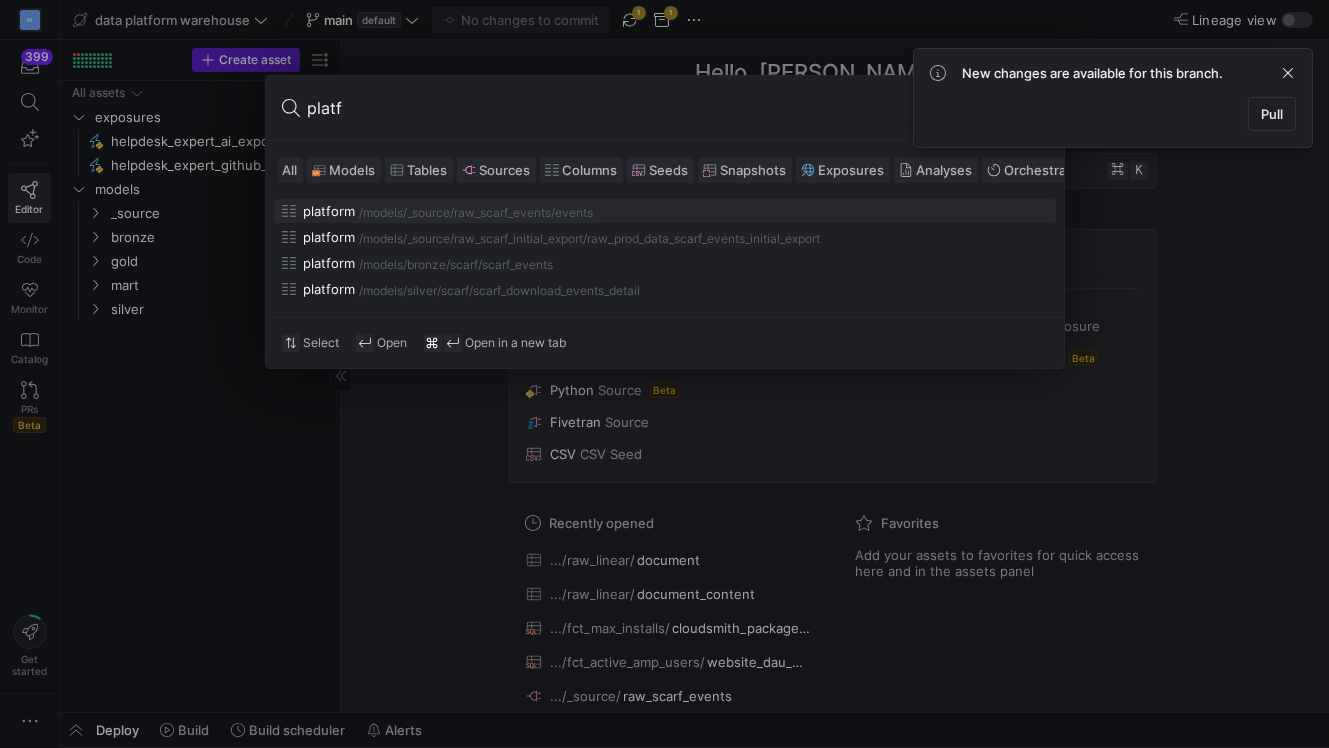 type on "platf" 